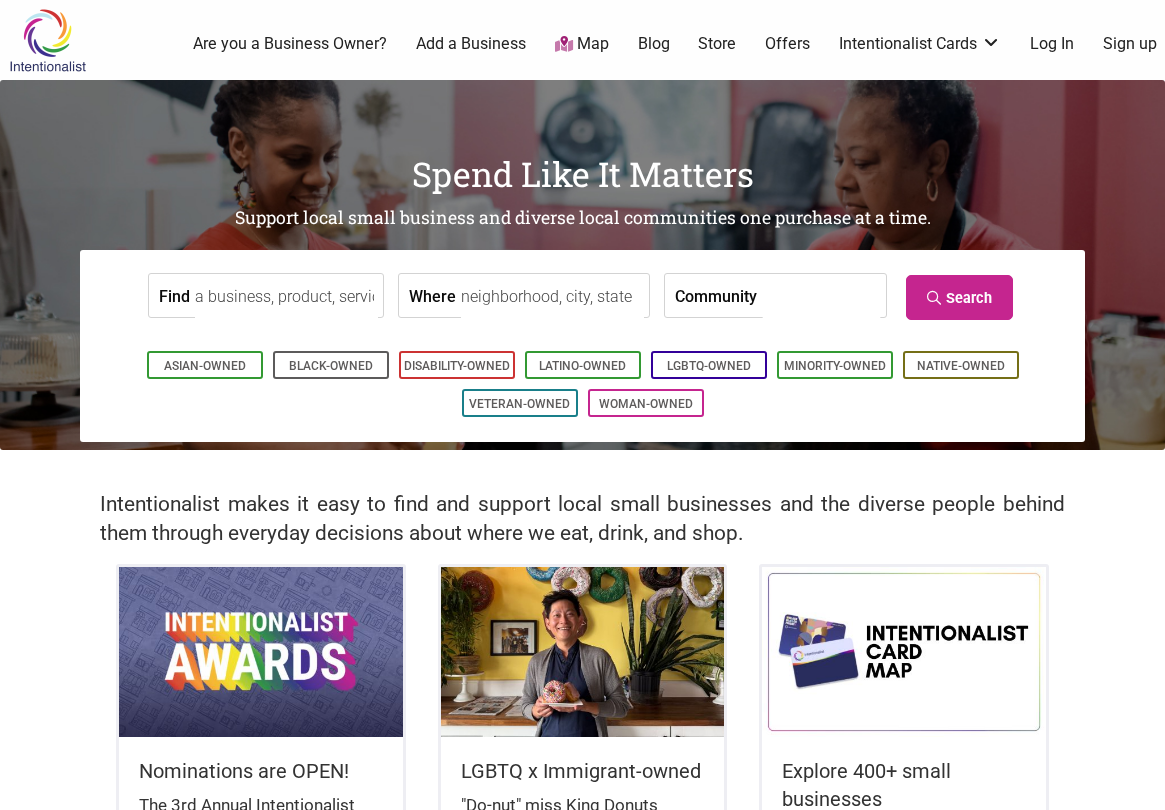 scroll, scrollTop: 0, scrollLeft: 0, axis: both 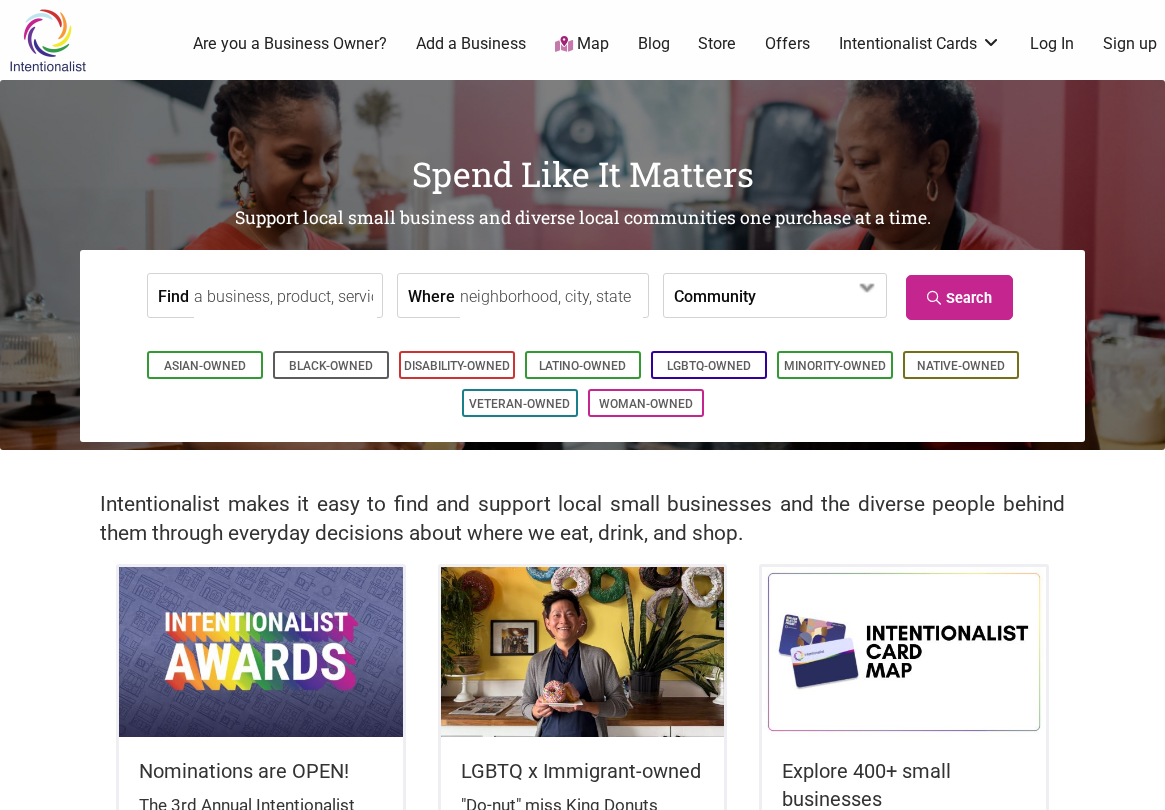 type on "EyeSeeMe" 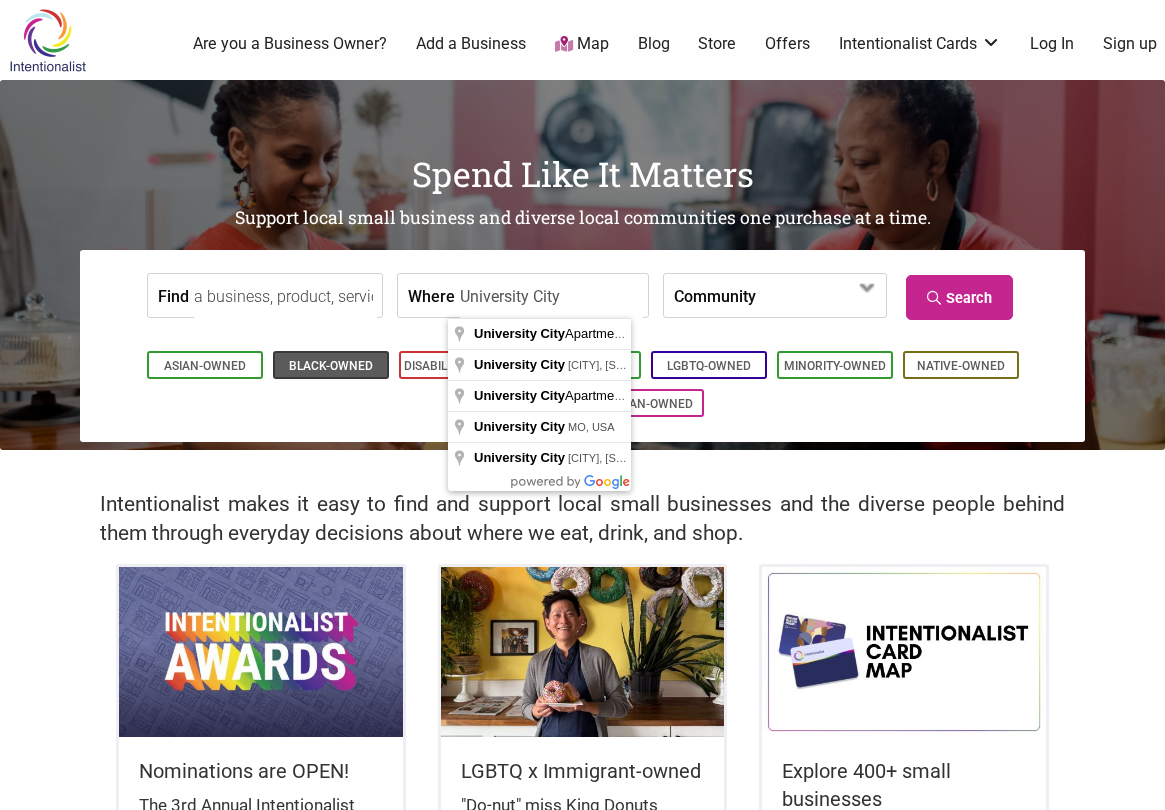 type on "University City" 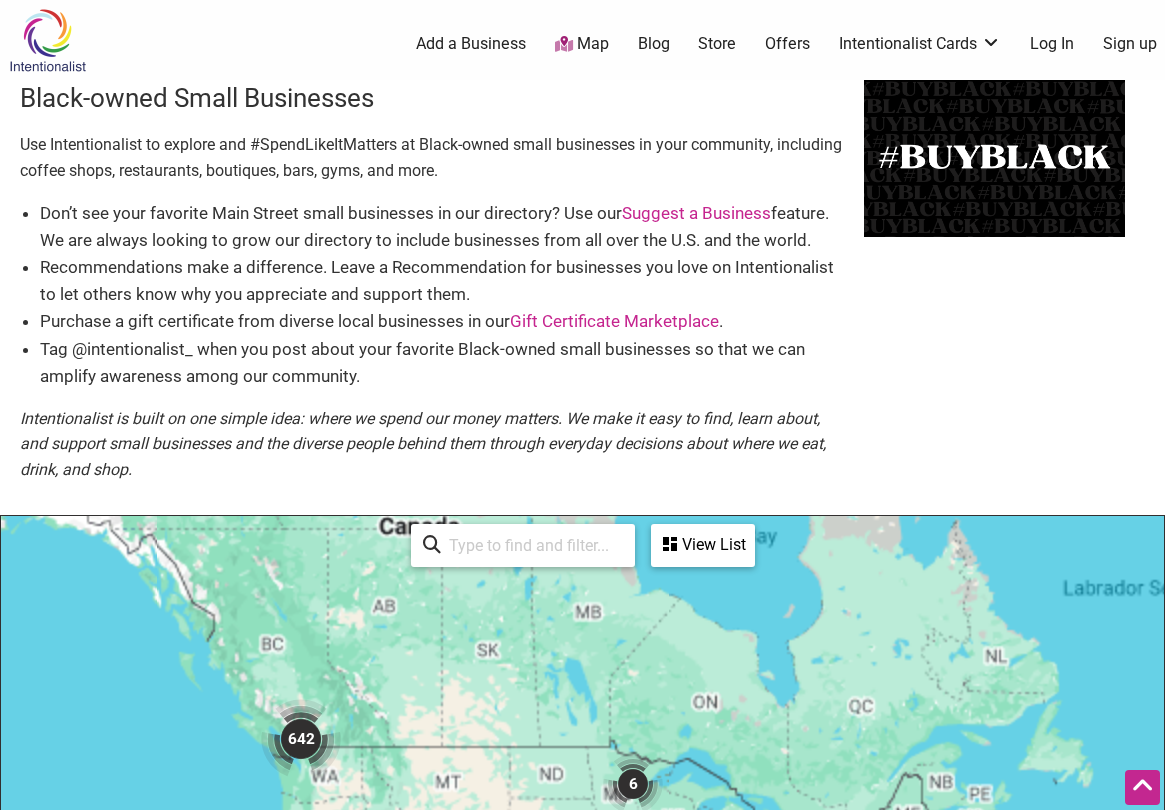 scroll, scrollTop: 500, scrollLeft: 0, axis: vertical 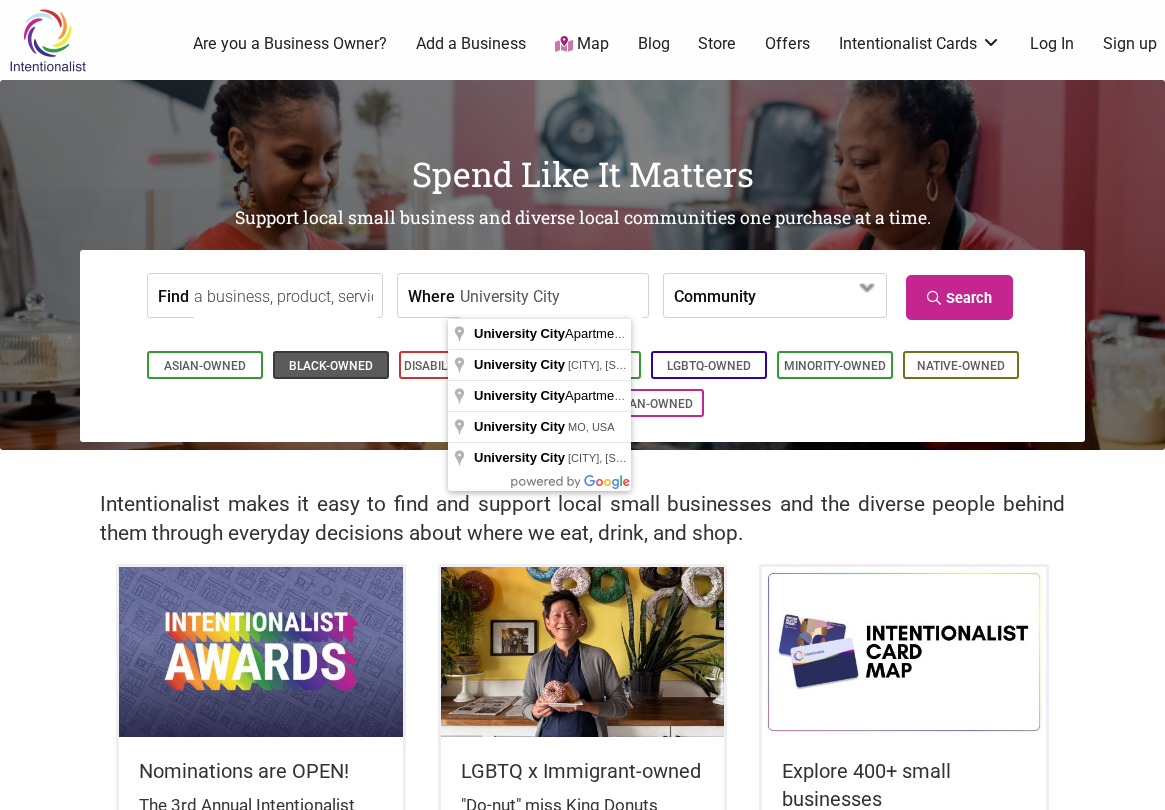 type on "University City" 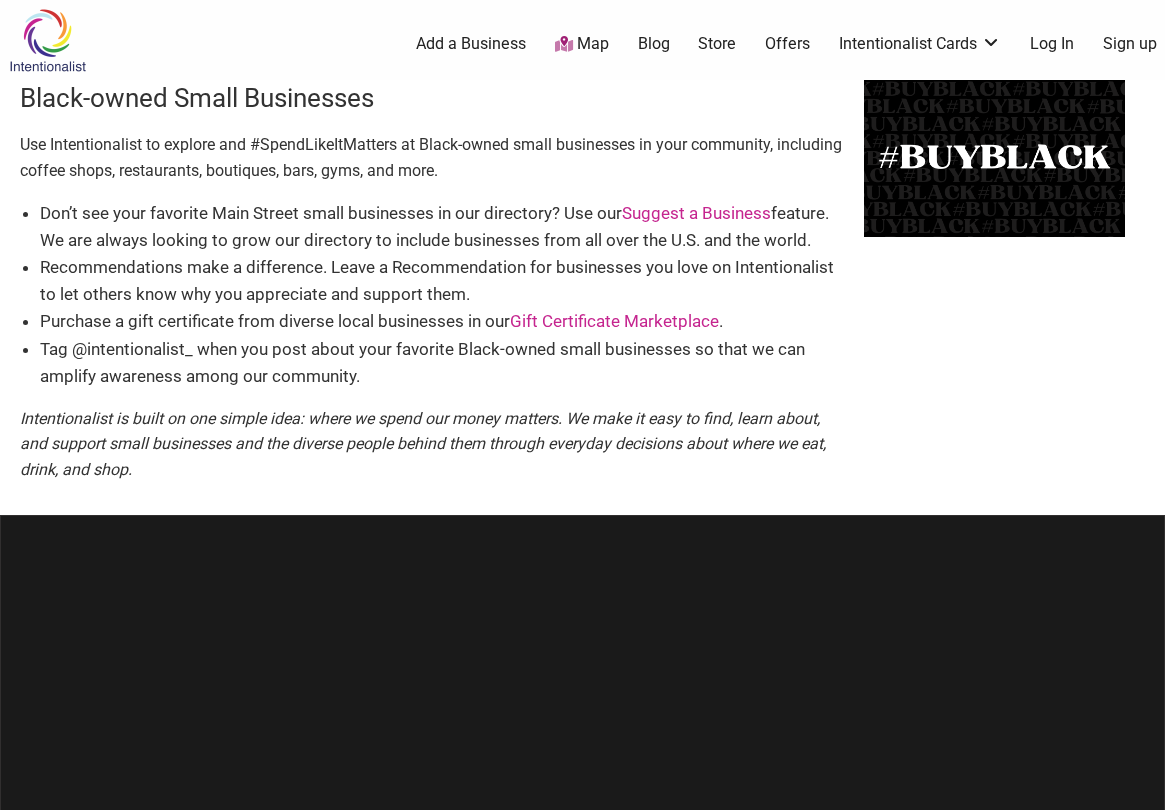 scroll, scrollTop: 0, scrollLeft: 0, axis: both 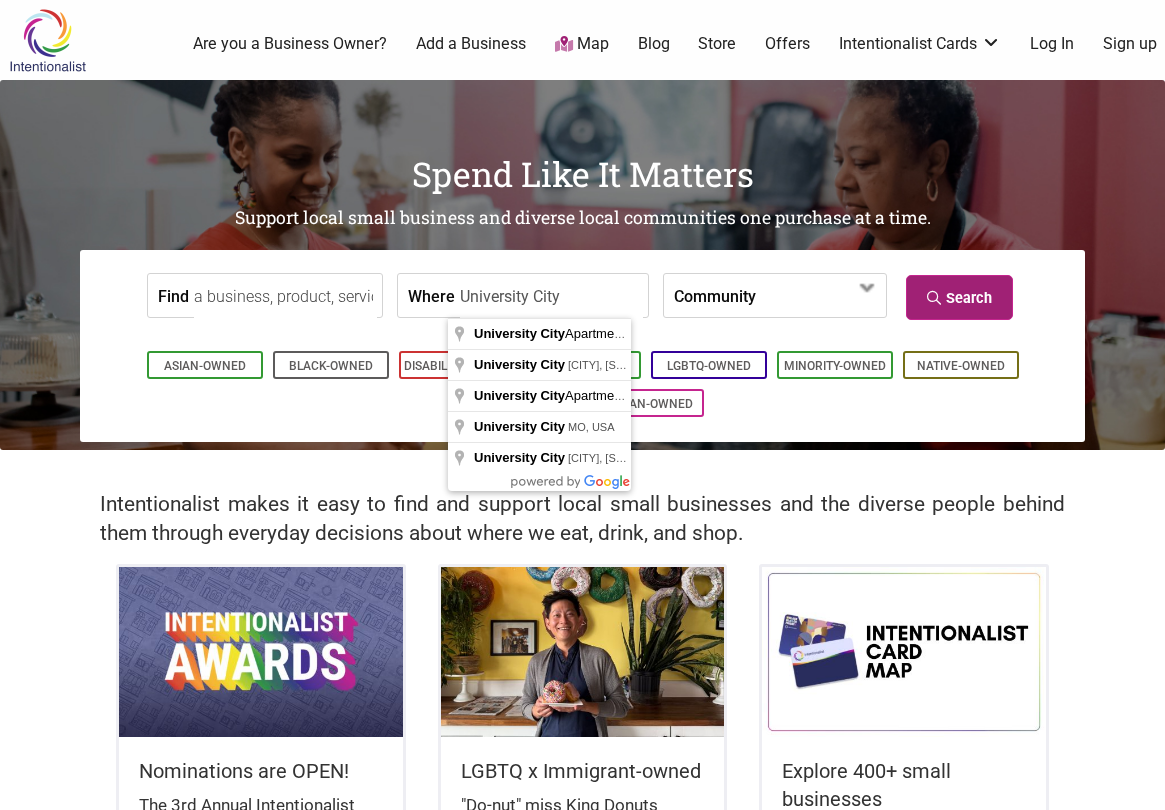 type on "University City" 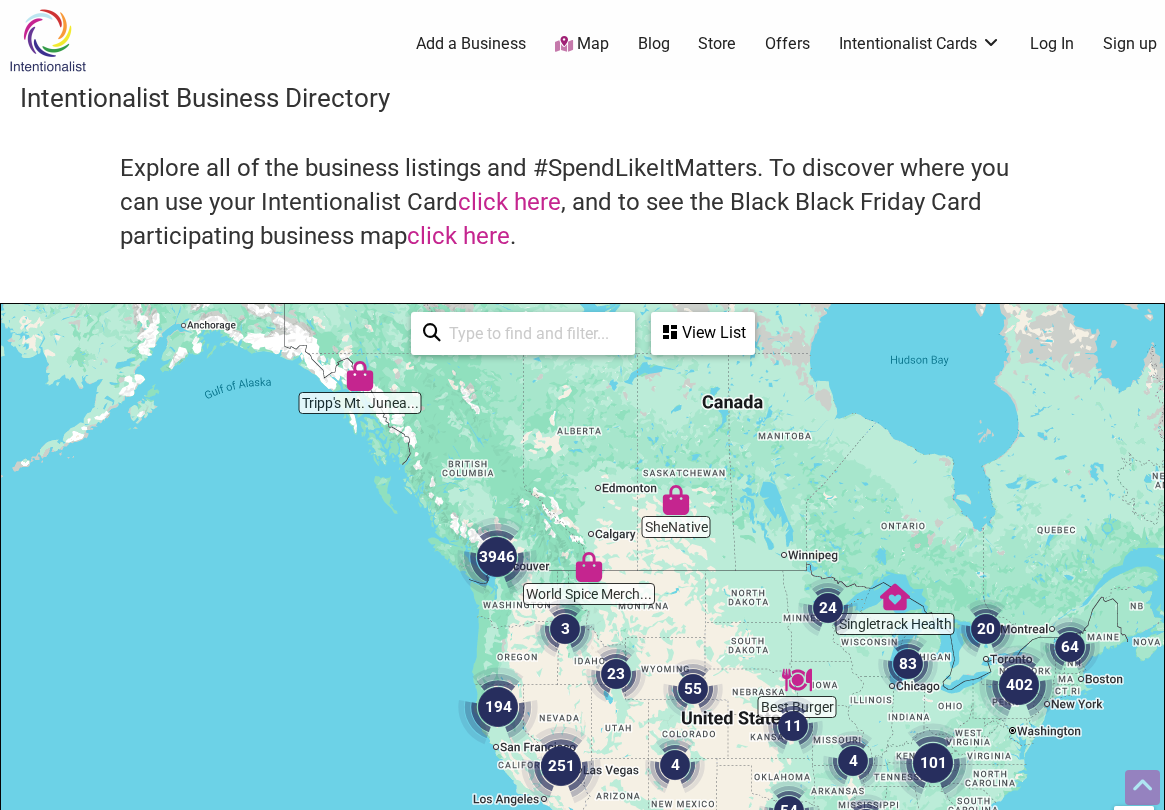 scroll, scrollTop: 500, scrollLeft: 0, axis: vertical 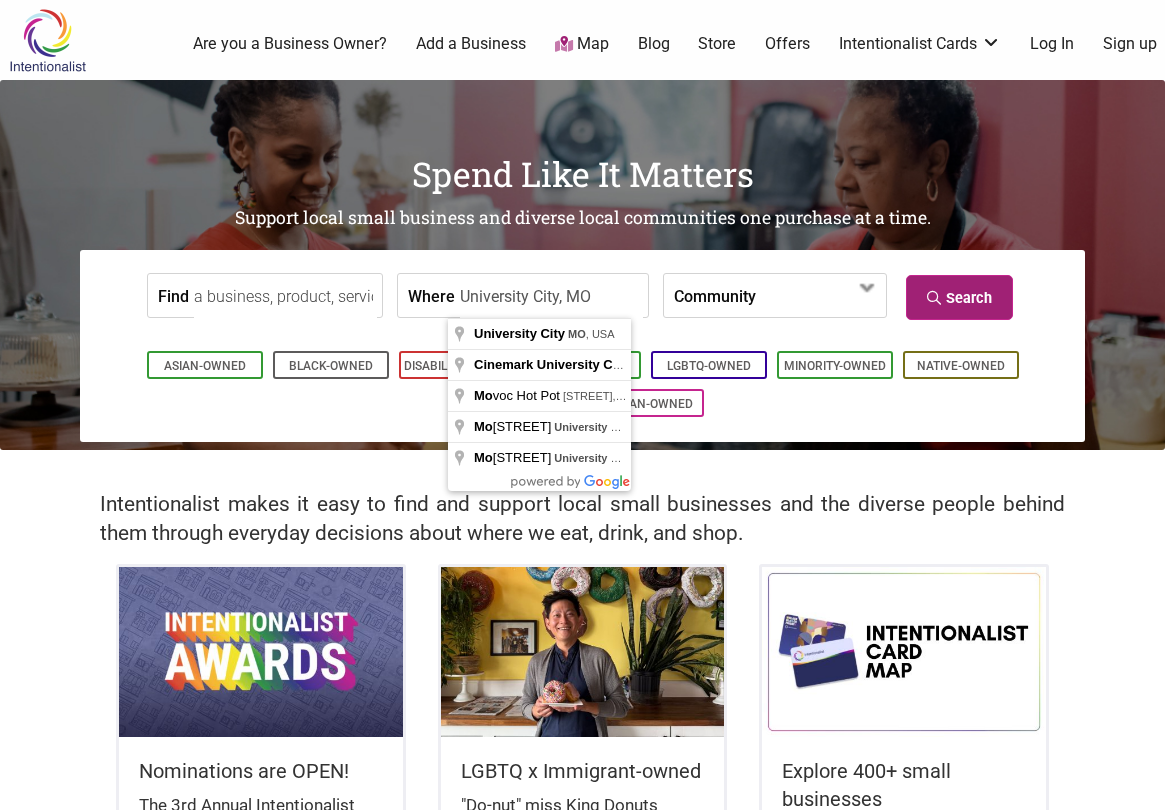 type on "University City, MO" 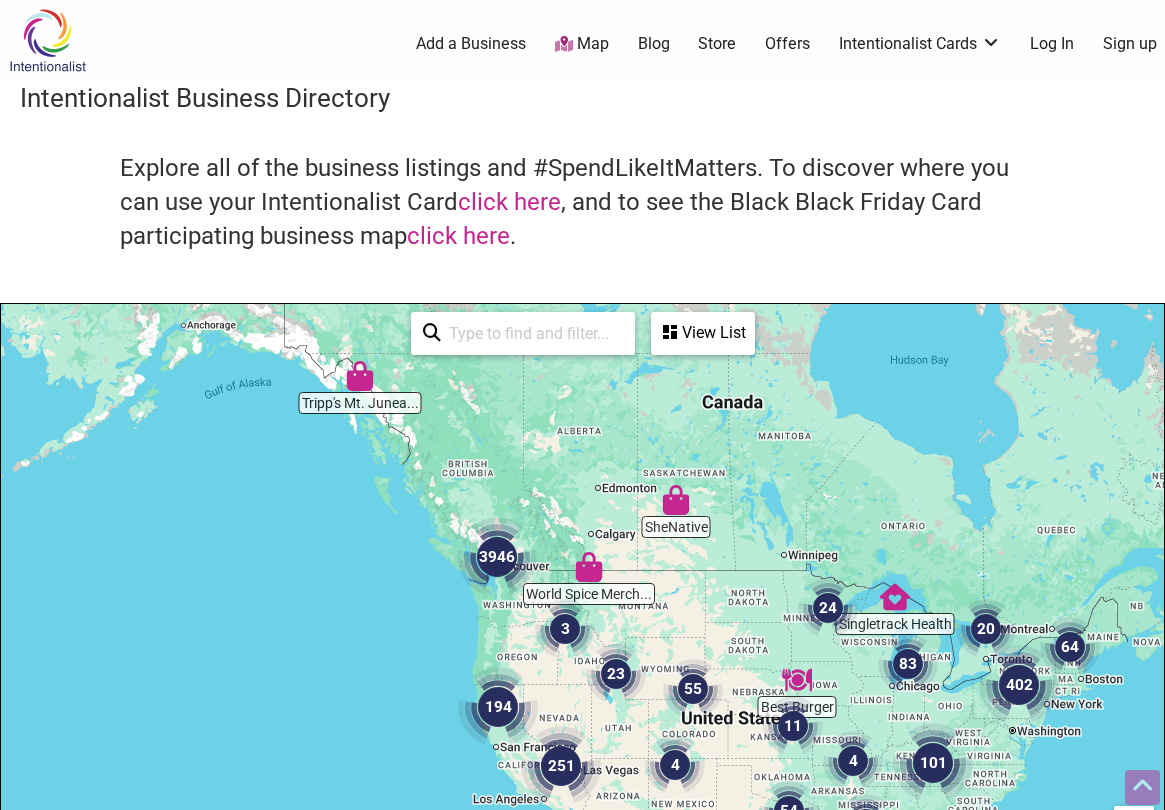 scroll, scrollTop: 500, scrollLeft: 0, axis: vertical 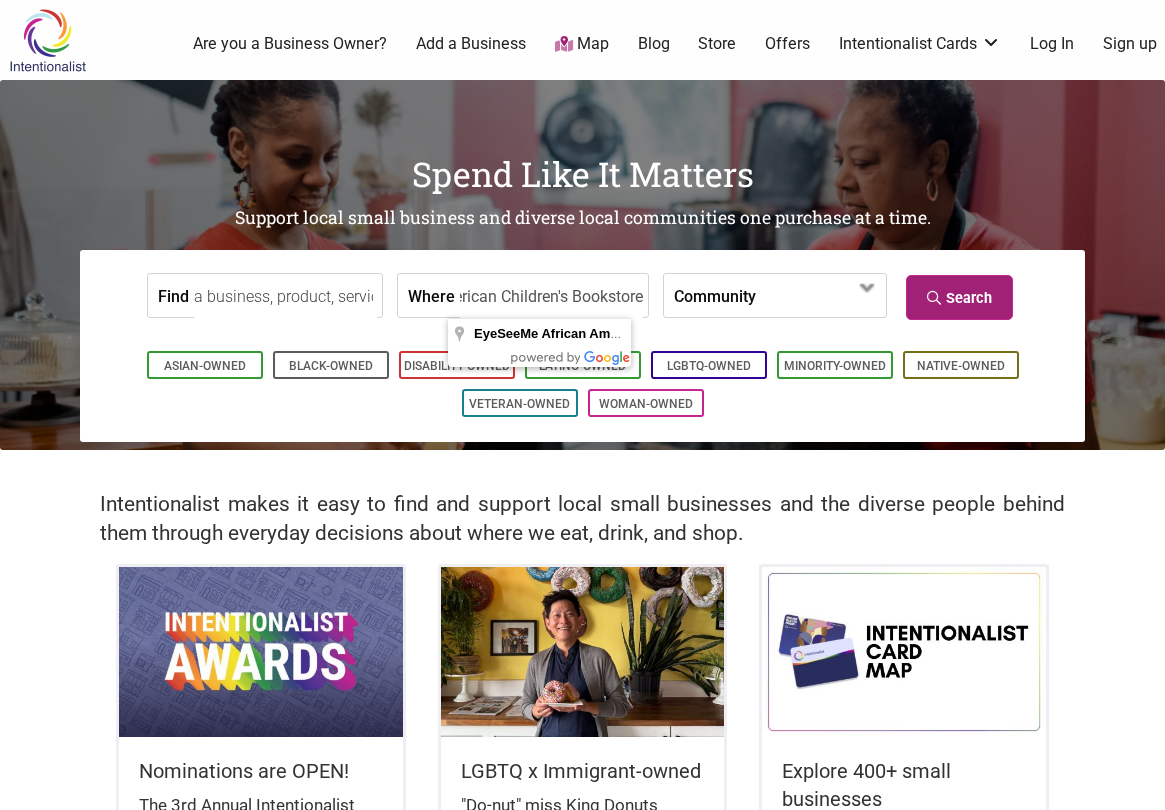 type on "EyeSeeMe African American Children's Bookstore" 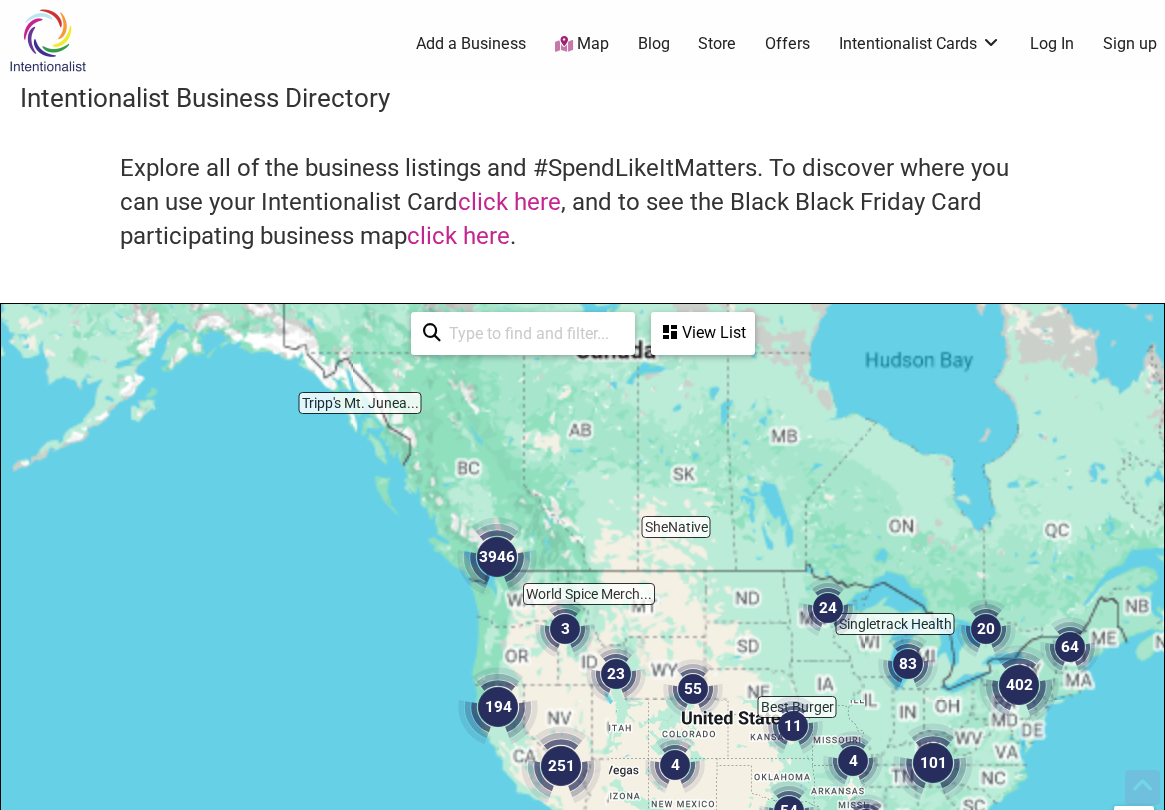 scroll, scrollTop: 500, scrollLeft: 0, axis: vertical 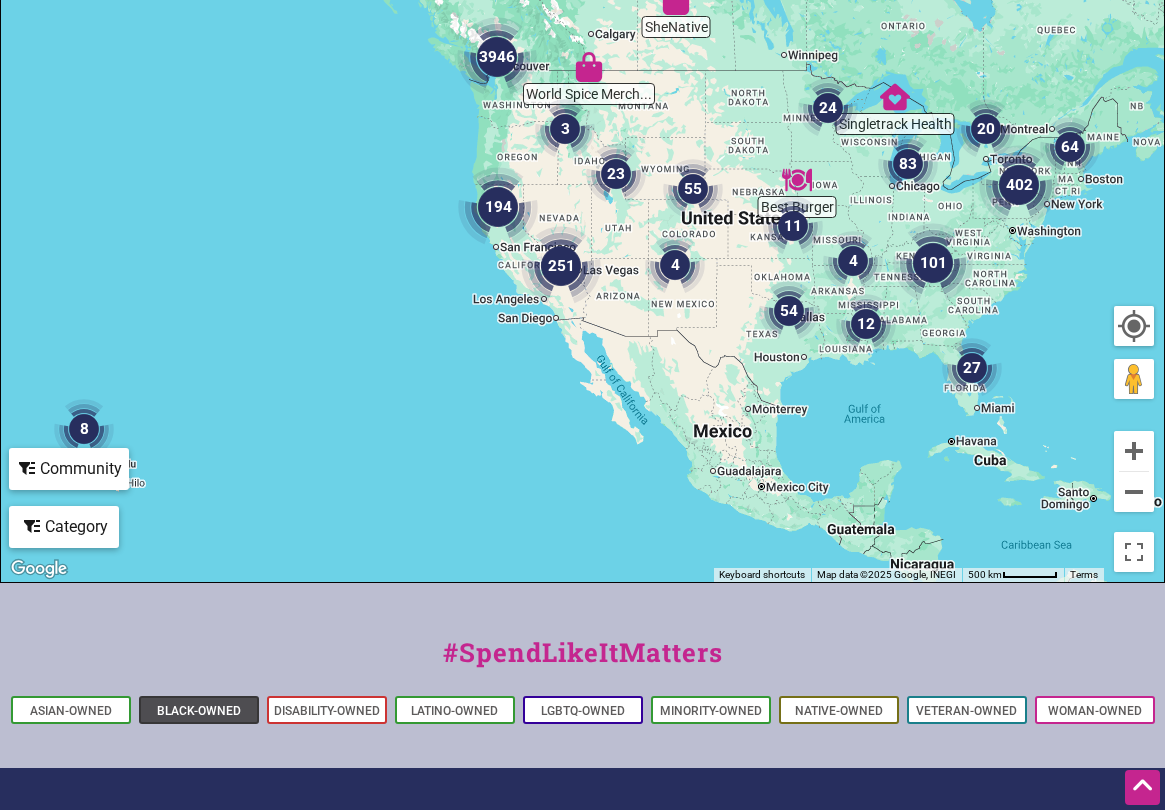 click on "Black-Owned" at bounding box center (199, 711) 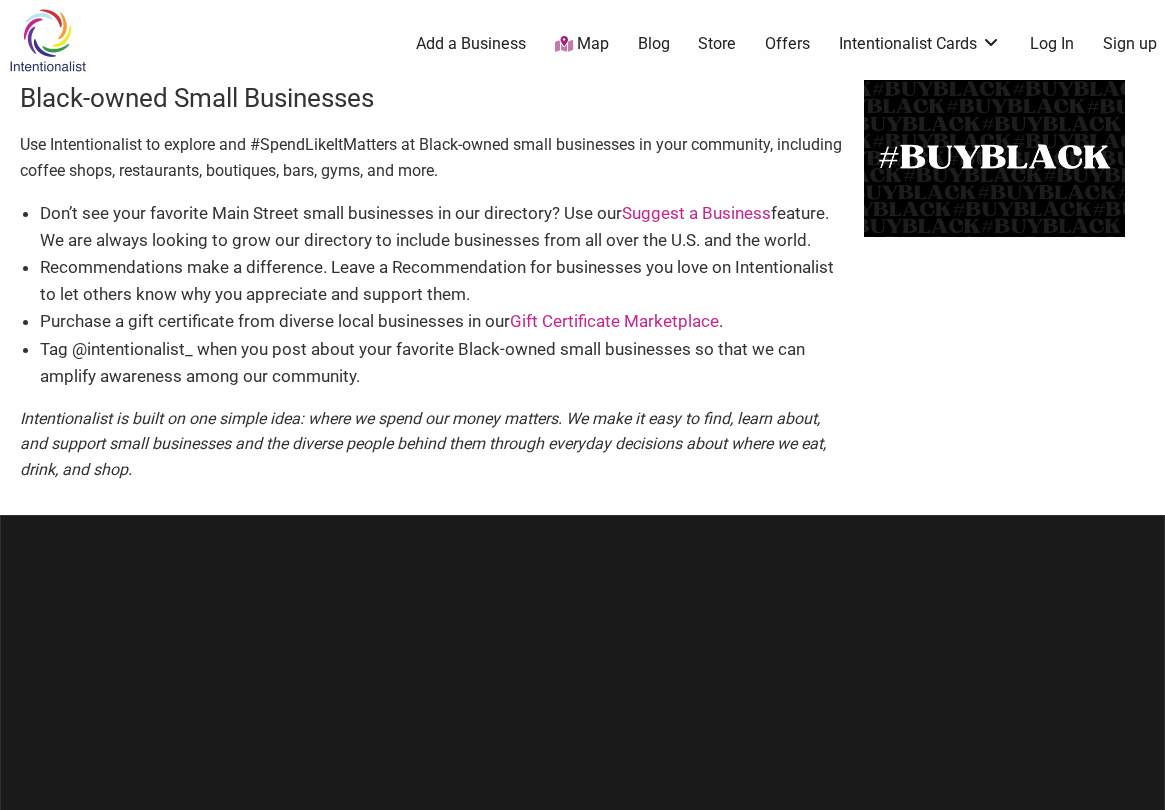 scroll, scrollTop: 0, scrollLeft: 0, axis: both 